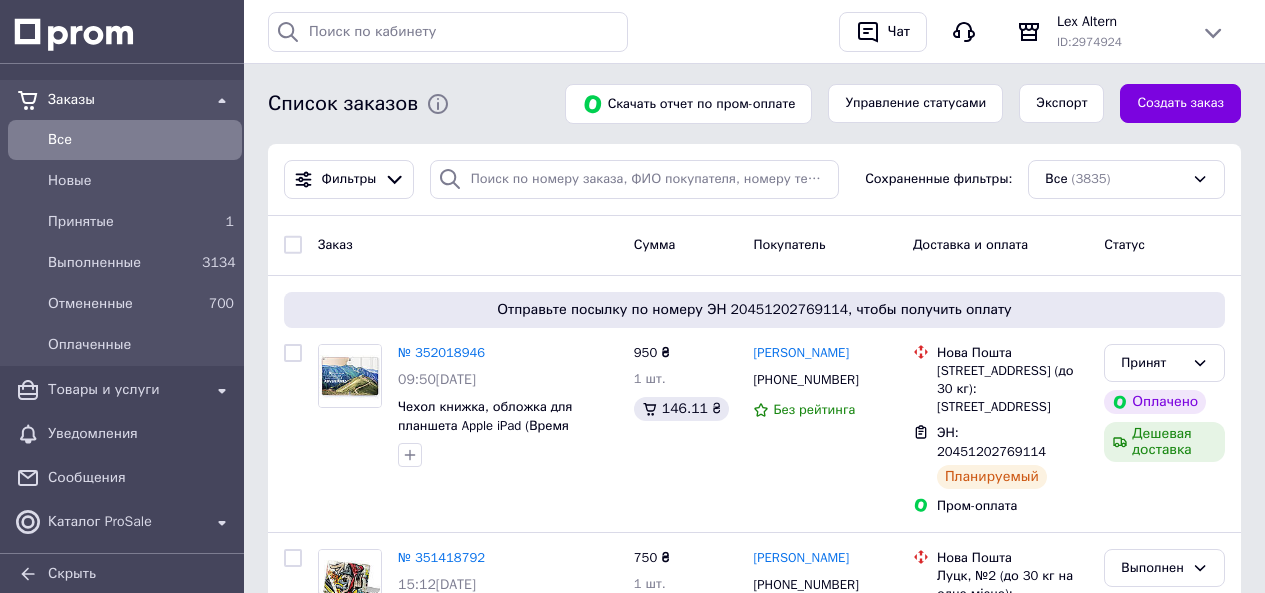 scroll, scrollTop: 0, scrollLeft: 0, axis: both 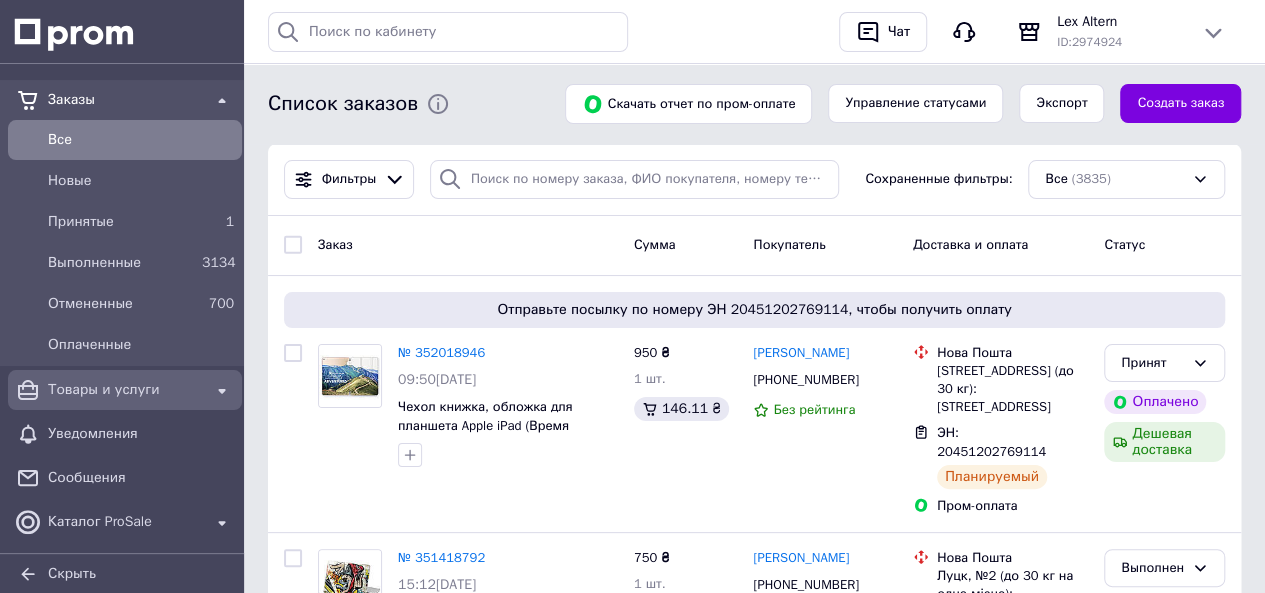 click on "Товары и услуги" at bounding box center (125, 390) 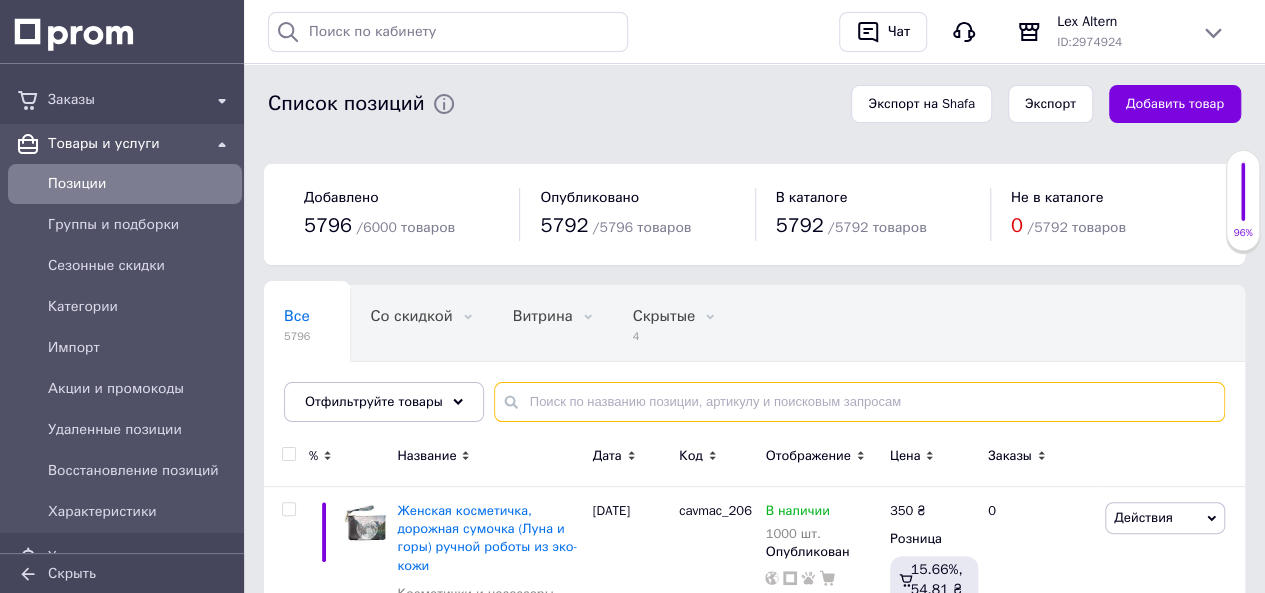 click at bounding box center (859, 402) 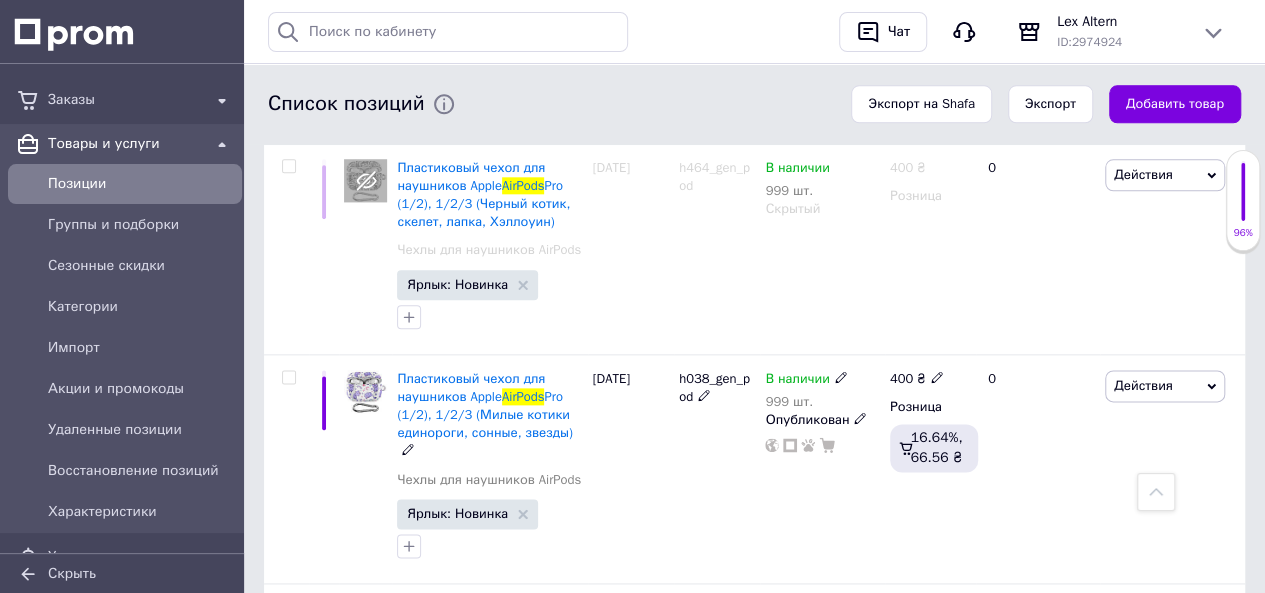 scroll, scrollTop: 1100, scrollLeft: 0, axis: vertical 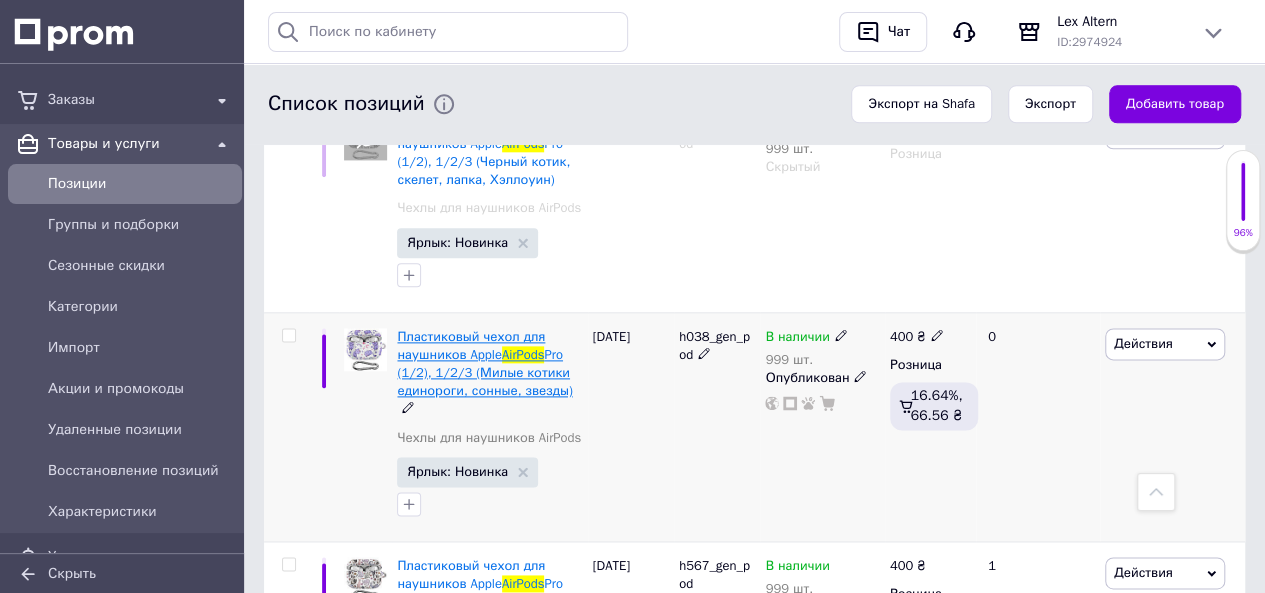 type on "airpods" 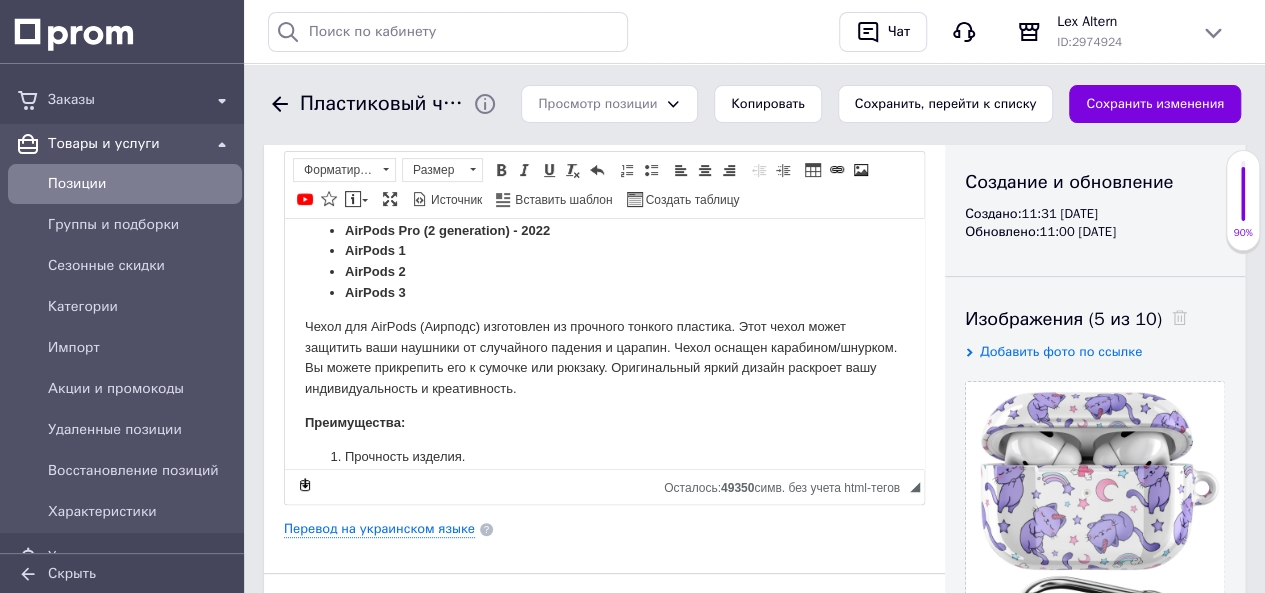 scroll, scrollTop: 42, scrollLeft: 0, axis: vertical 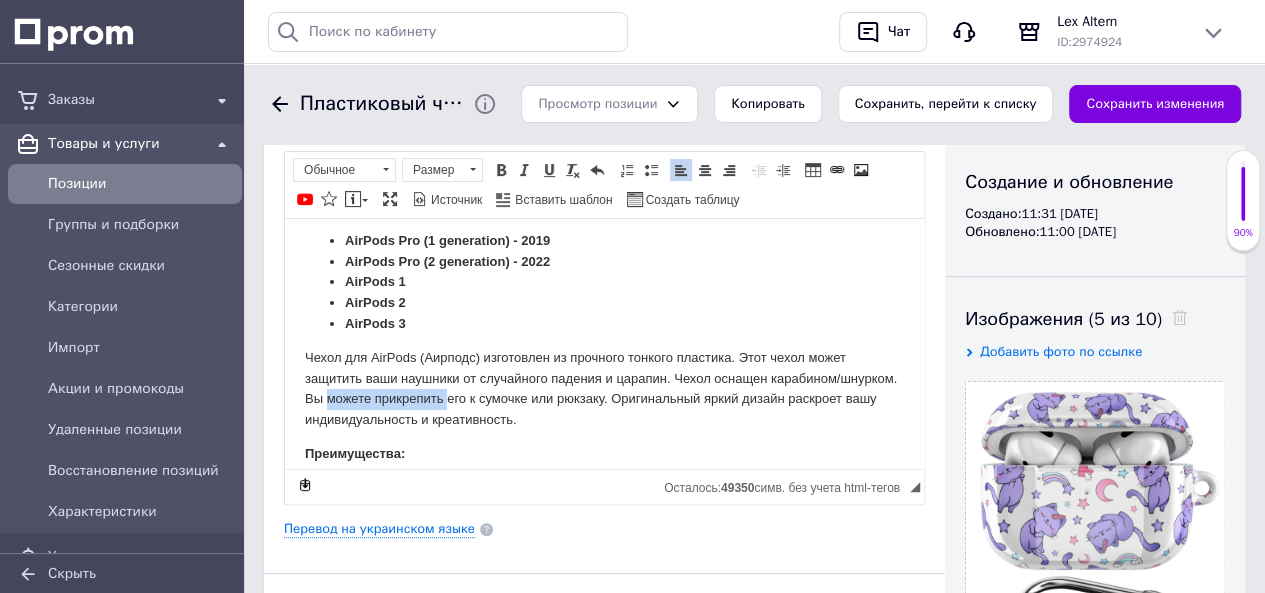 drag, startPoint x: 386, startPoint y: 400, endPoint x: 510, endPoint y: 404, distance: 124.0645 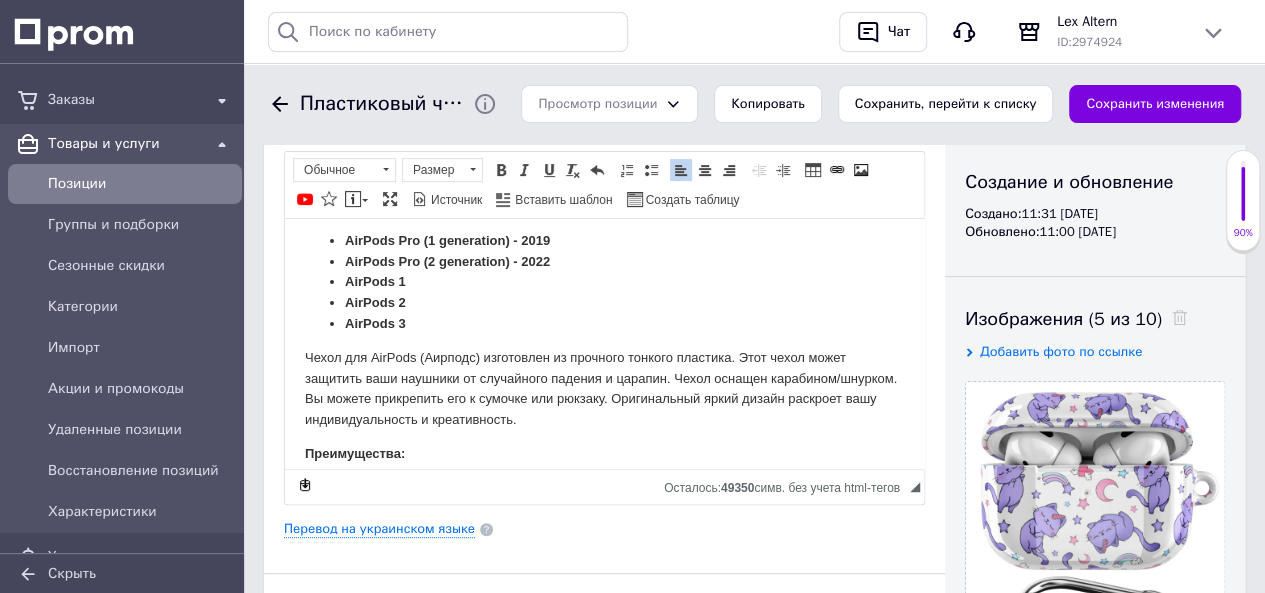 click on "Чехол для AirPods (Аирподс) изготовлен из прочного тонкого пластика. Этот чехол может защитить ваши наушники от случайного падения и царапин. Чехол оснащен карабином/шнурком. Вы можете прикрепить его к сумочке или рюкзаку. Оригинальный яркий дизайн раскроет вашу индивидуальность и креативность." at bounding box center (604, 388) 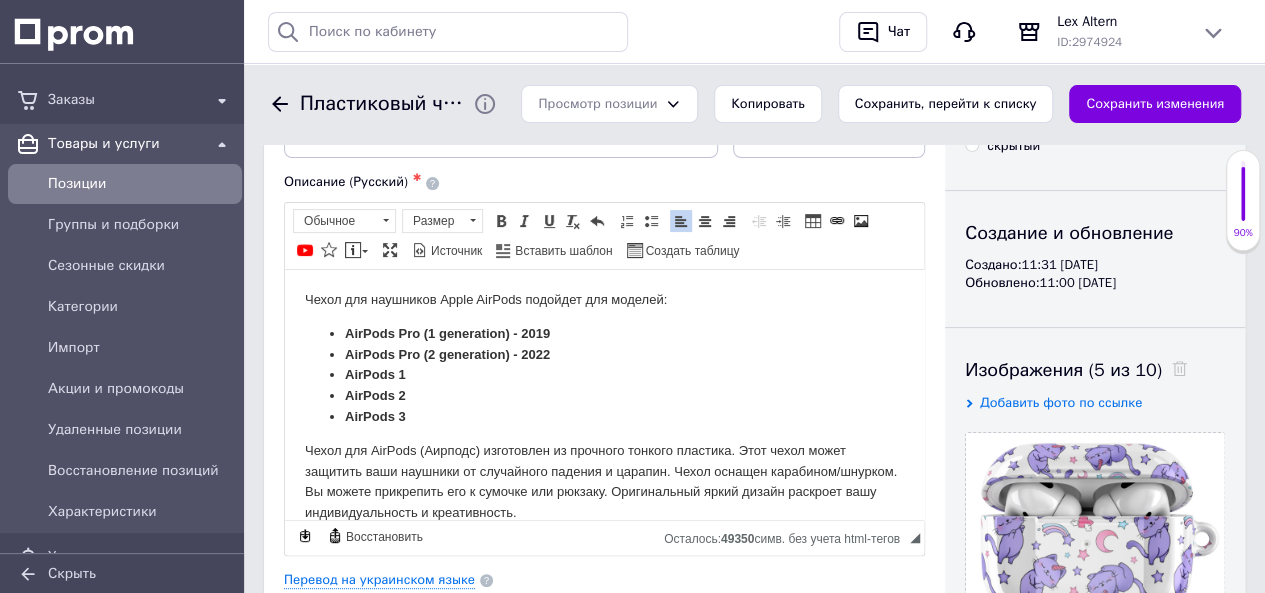 scroll, scrollTop: 0, scrollLeft: 0, axis: both 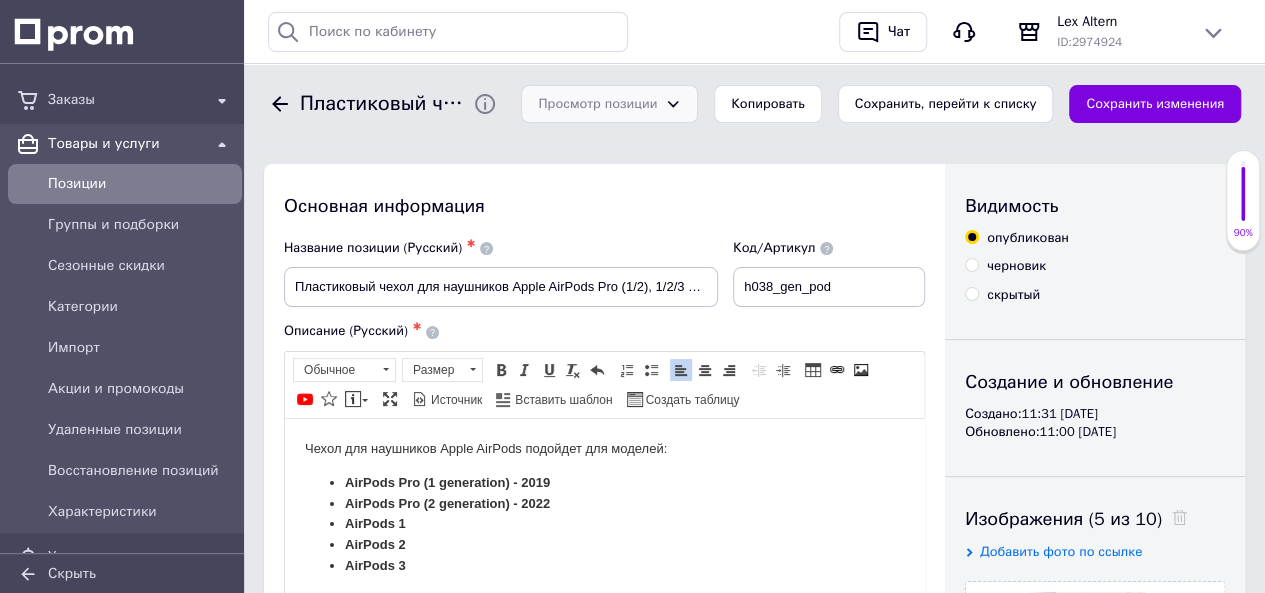 click 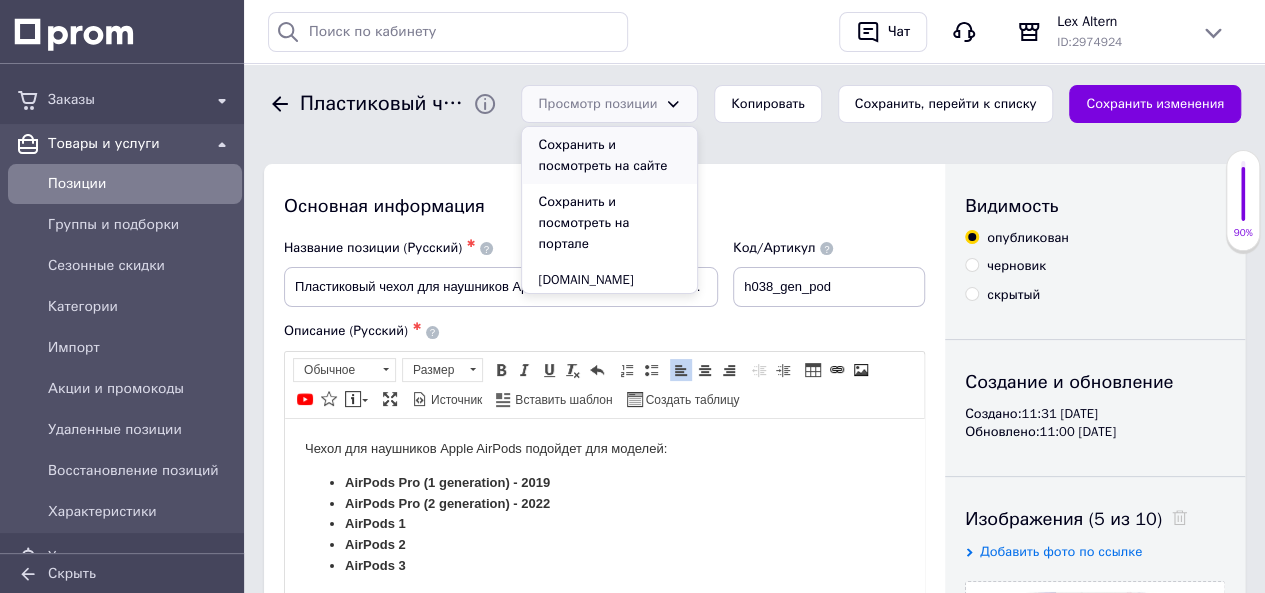 click on "Сохранить и посмотреть на сайте" at bounding box center [609, 155] 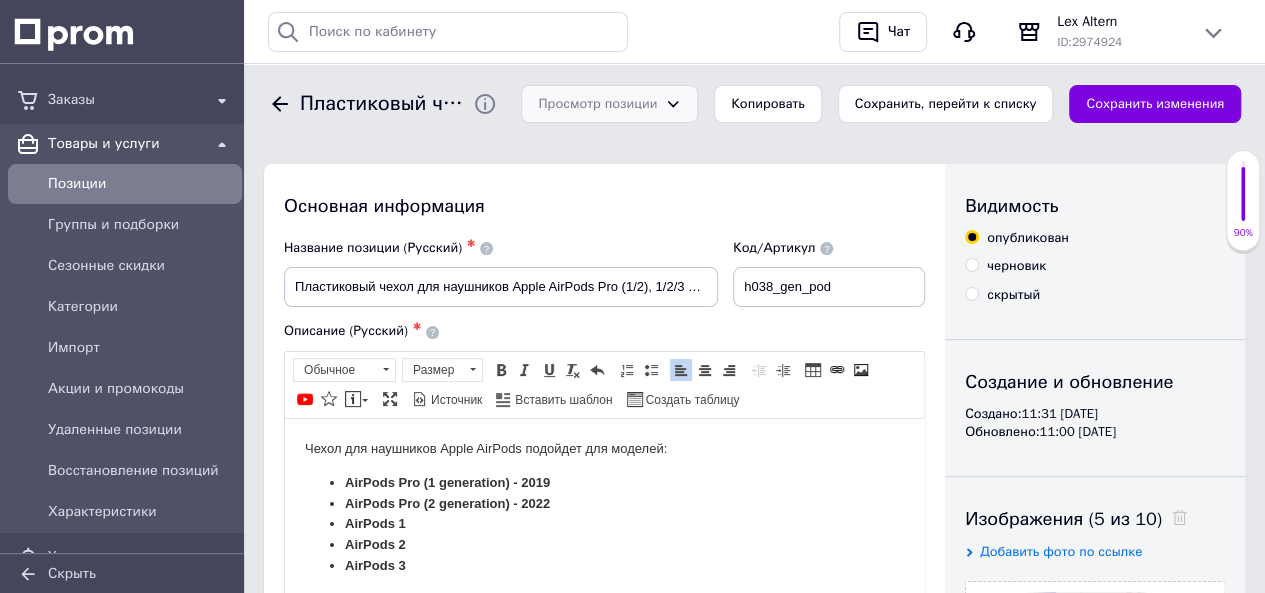 click on "Товары и услуги" at bounding box center [125, 144] 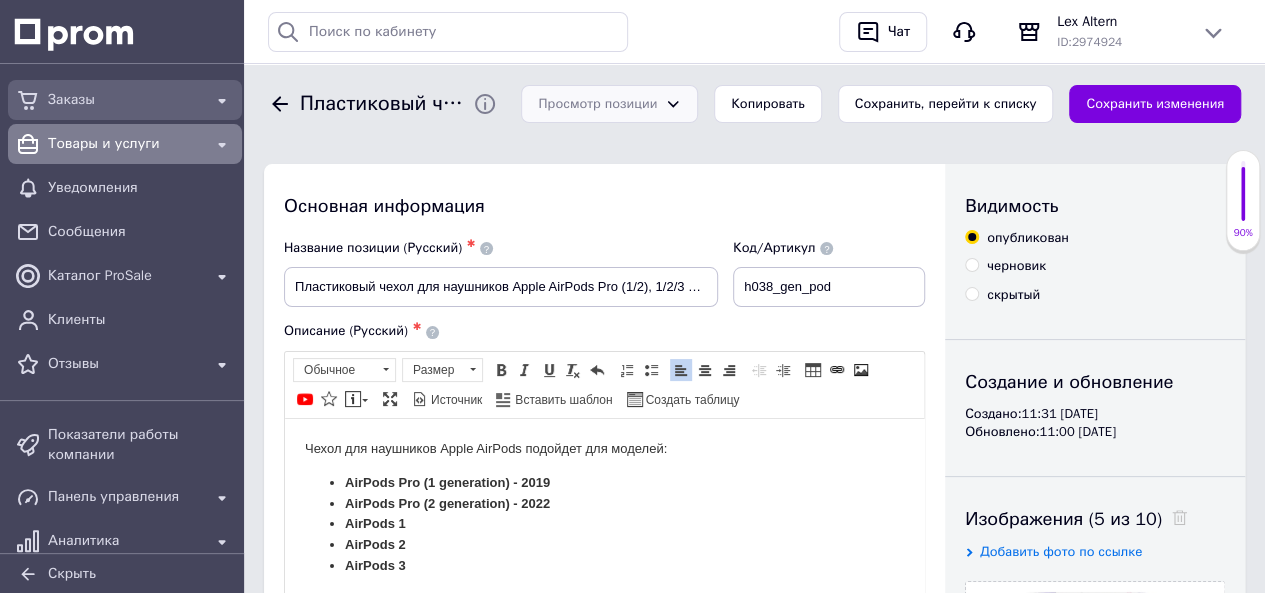 click on "Заказы" at bounding box center [125, 100] 